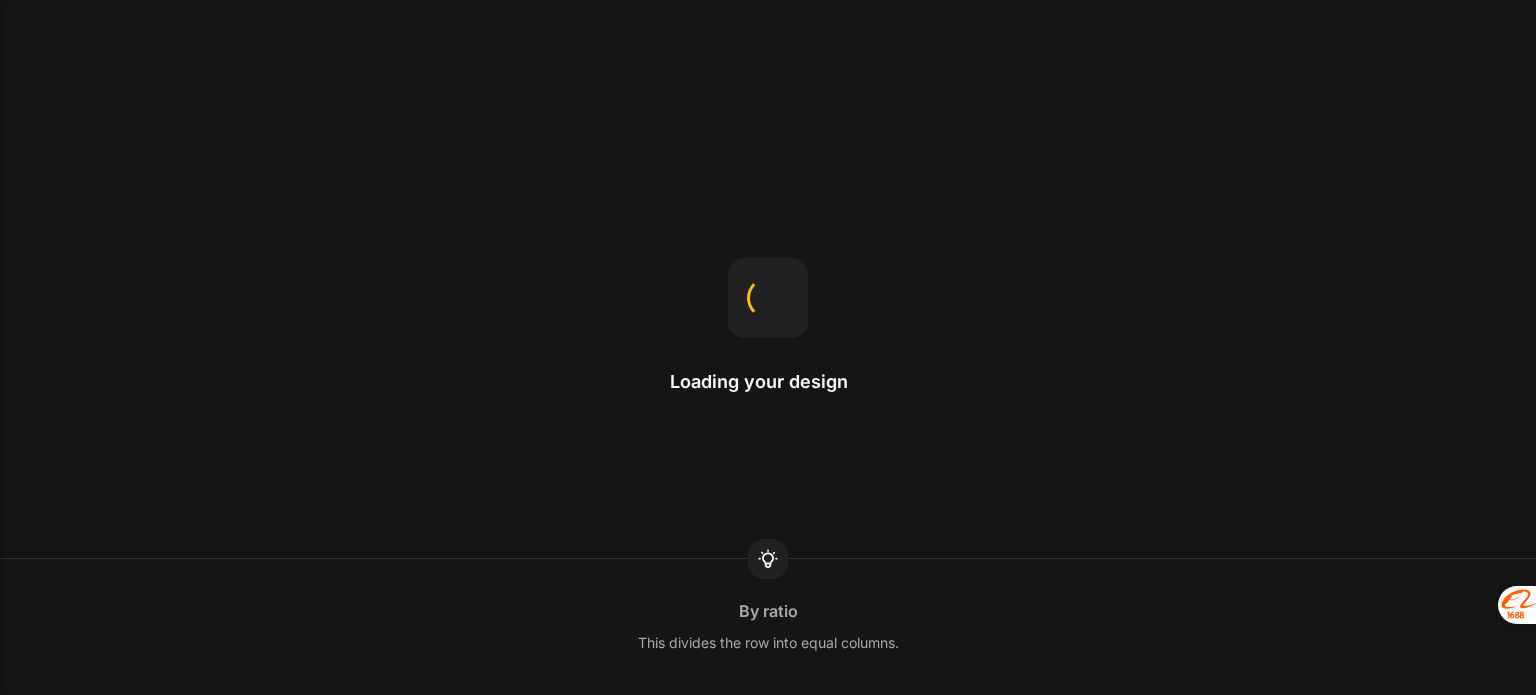 scroll, scrollTop: 0, scrollLeft: 0, axis: both 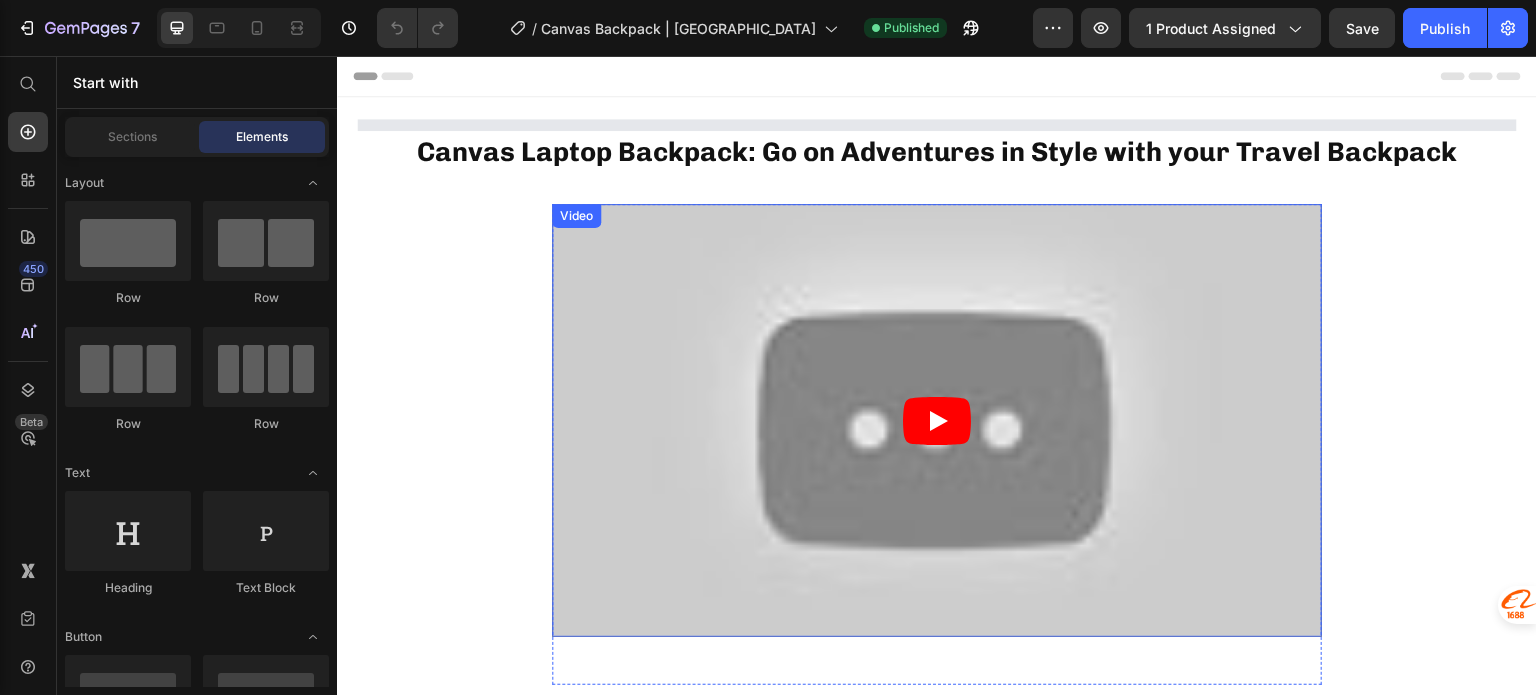 click at bounding box center [937, 420] 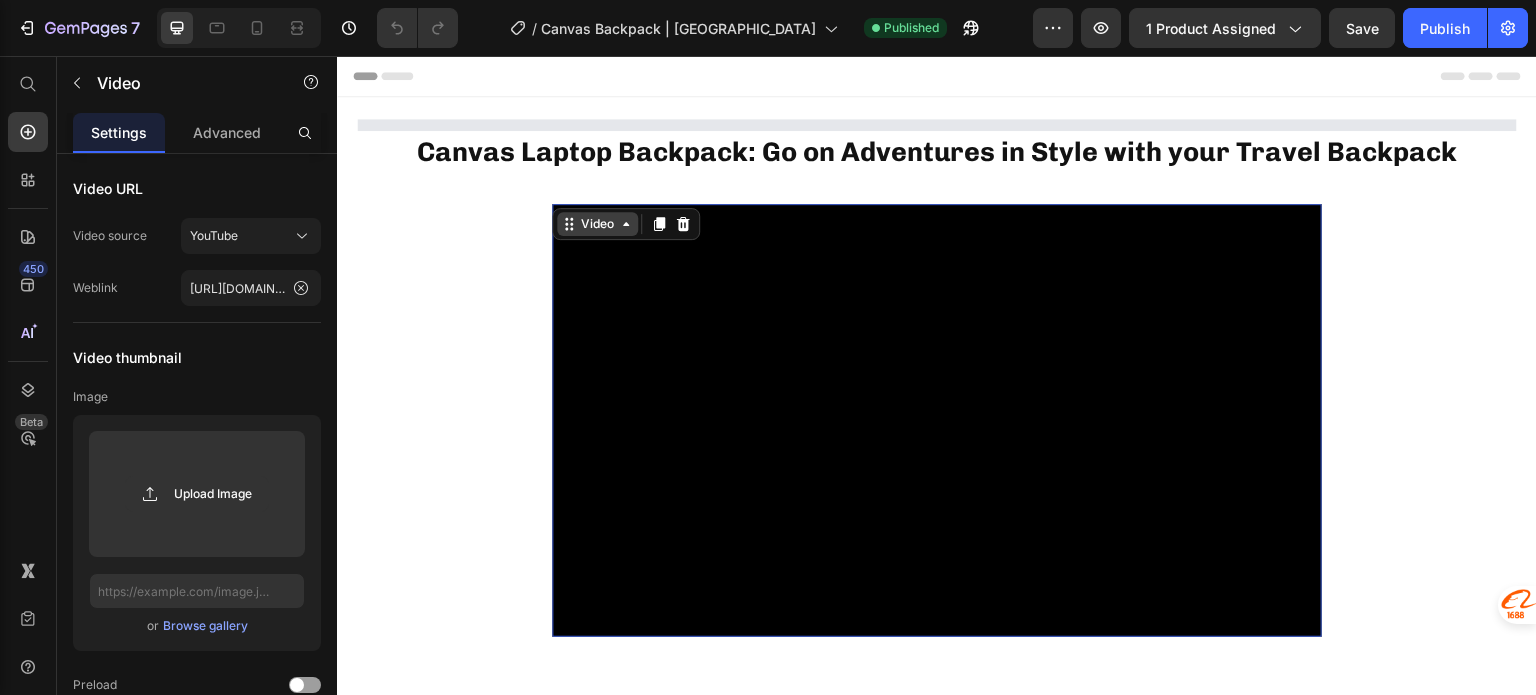 click 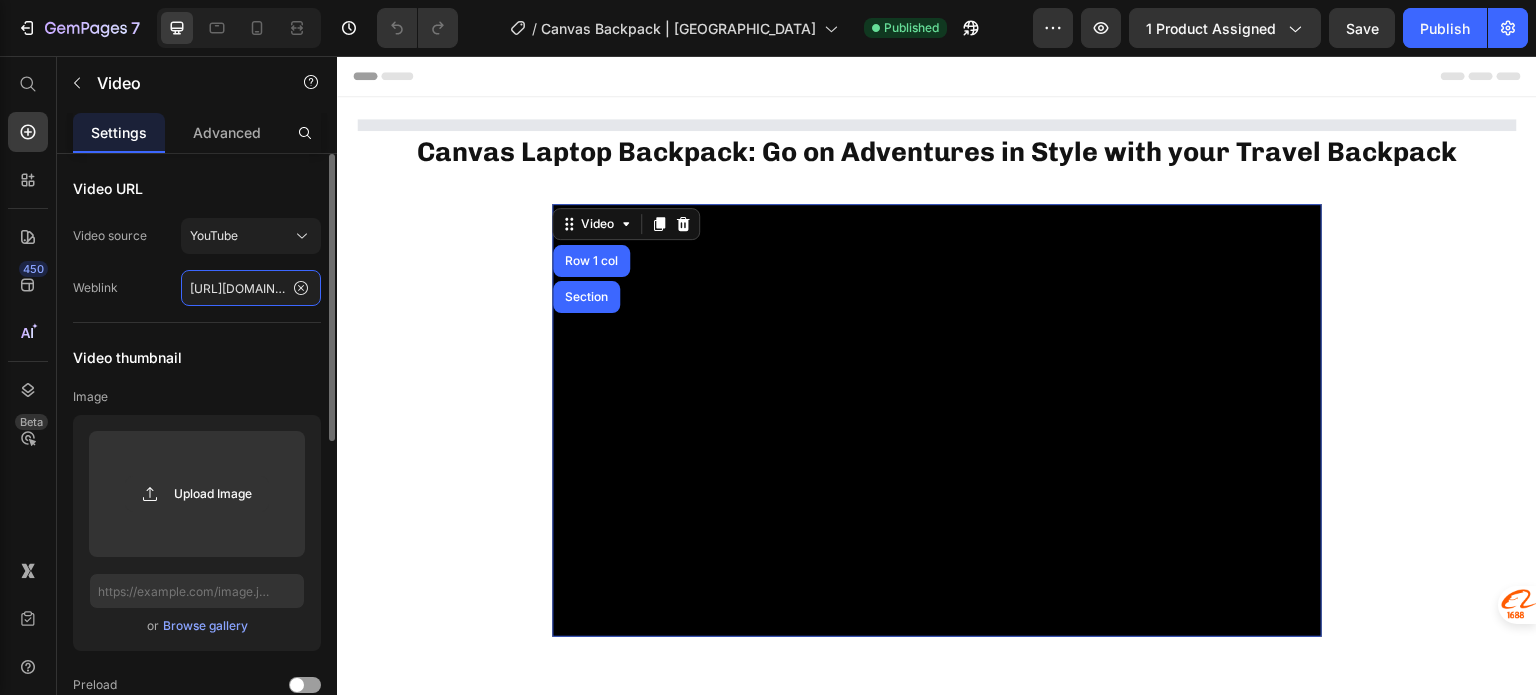 click on "[URL][DOMAIN_NAME]" 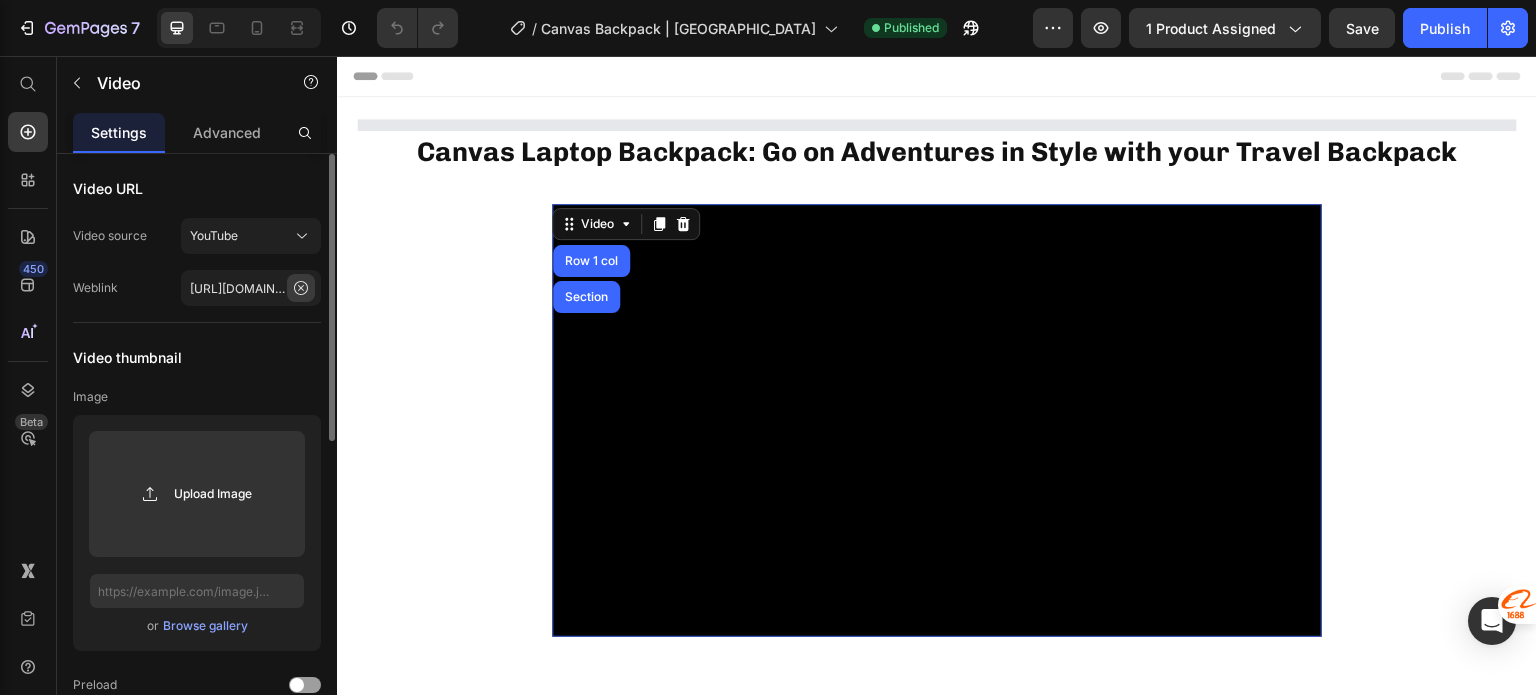 click 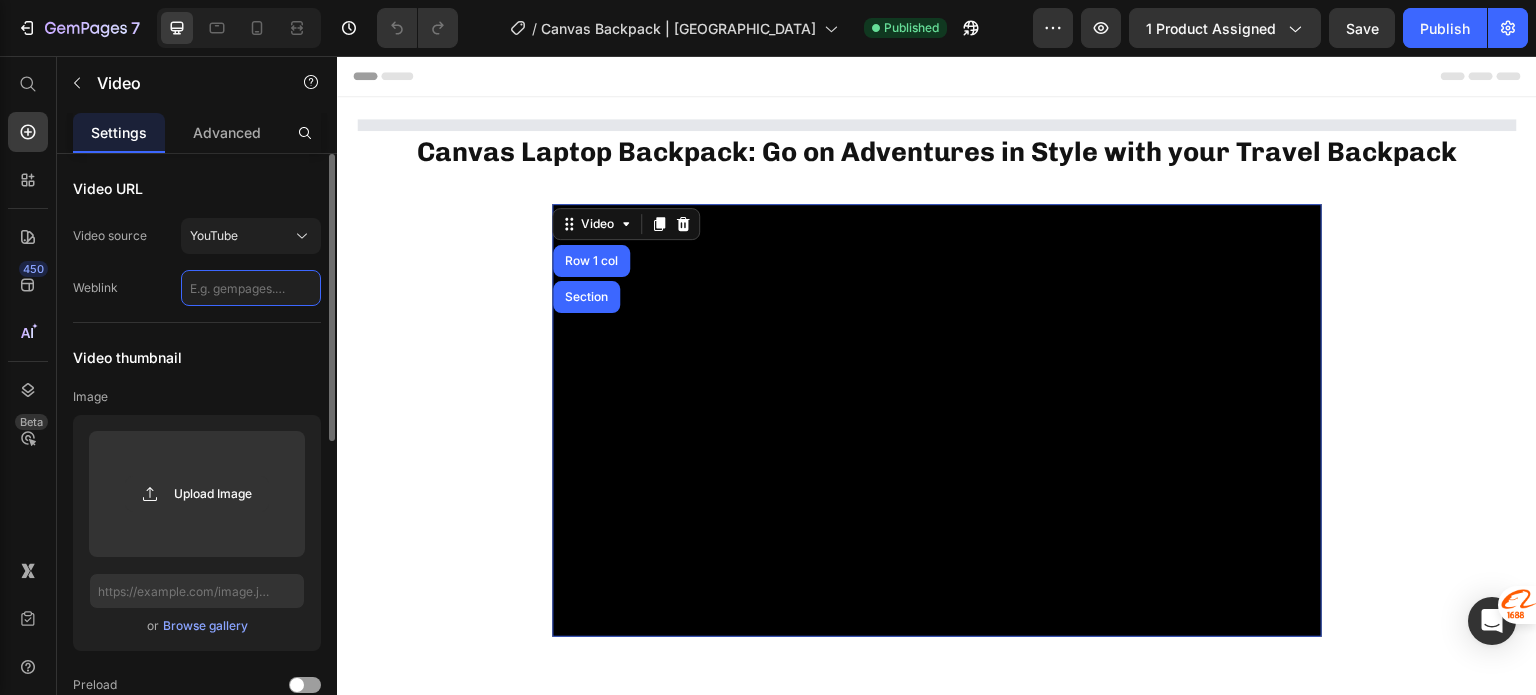 paste on "[URL][DOMAIN_NAME]" 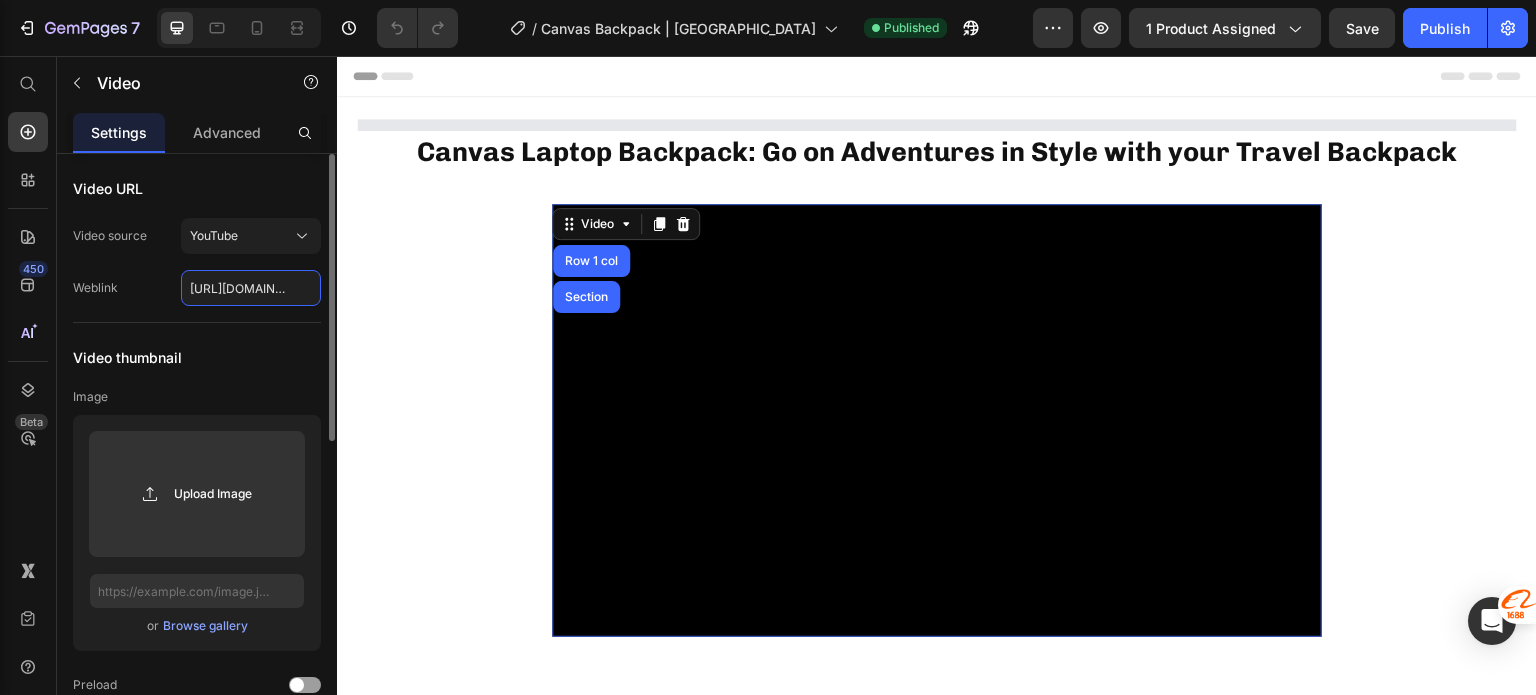 scroll, scrollTop: 0, scrollLeft: 190, axis: horizontal 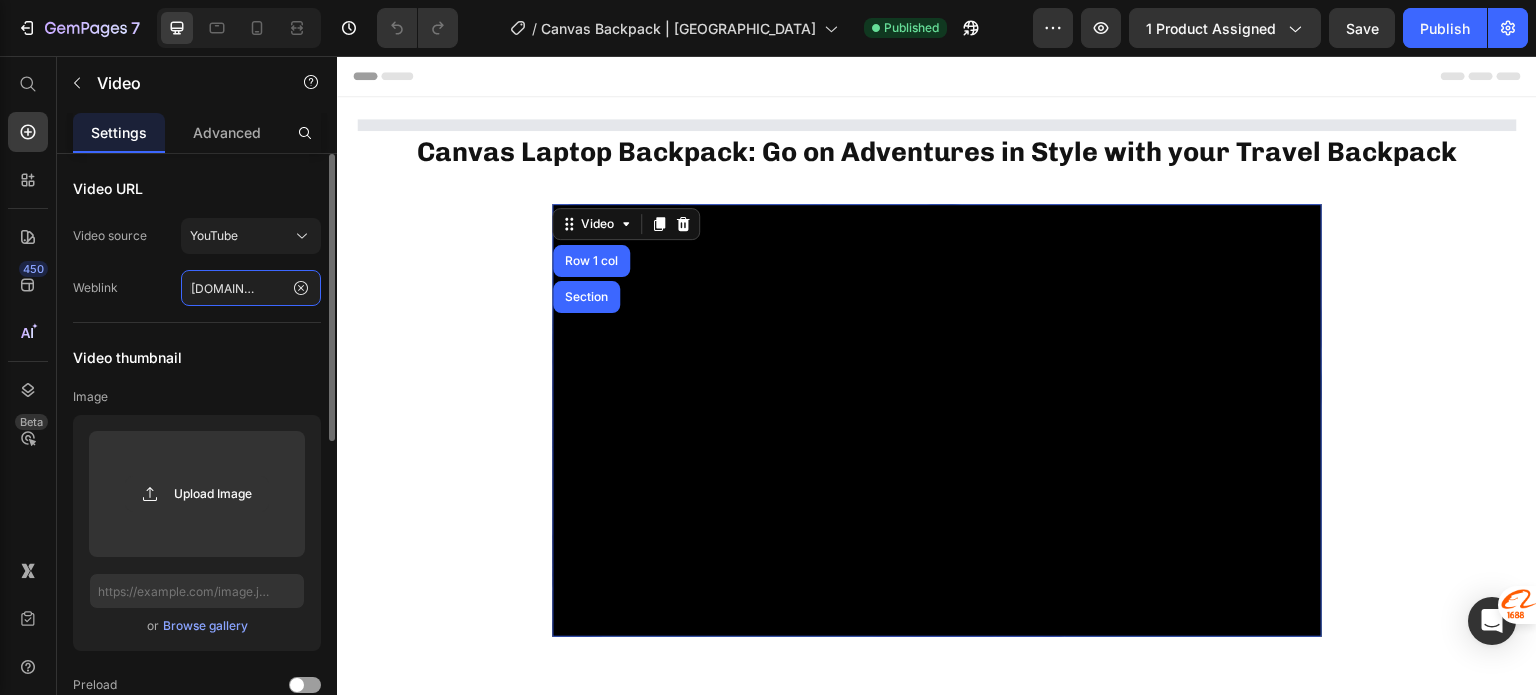type on "[URL][DOMAIN_NAME]" 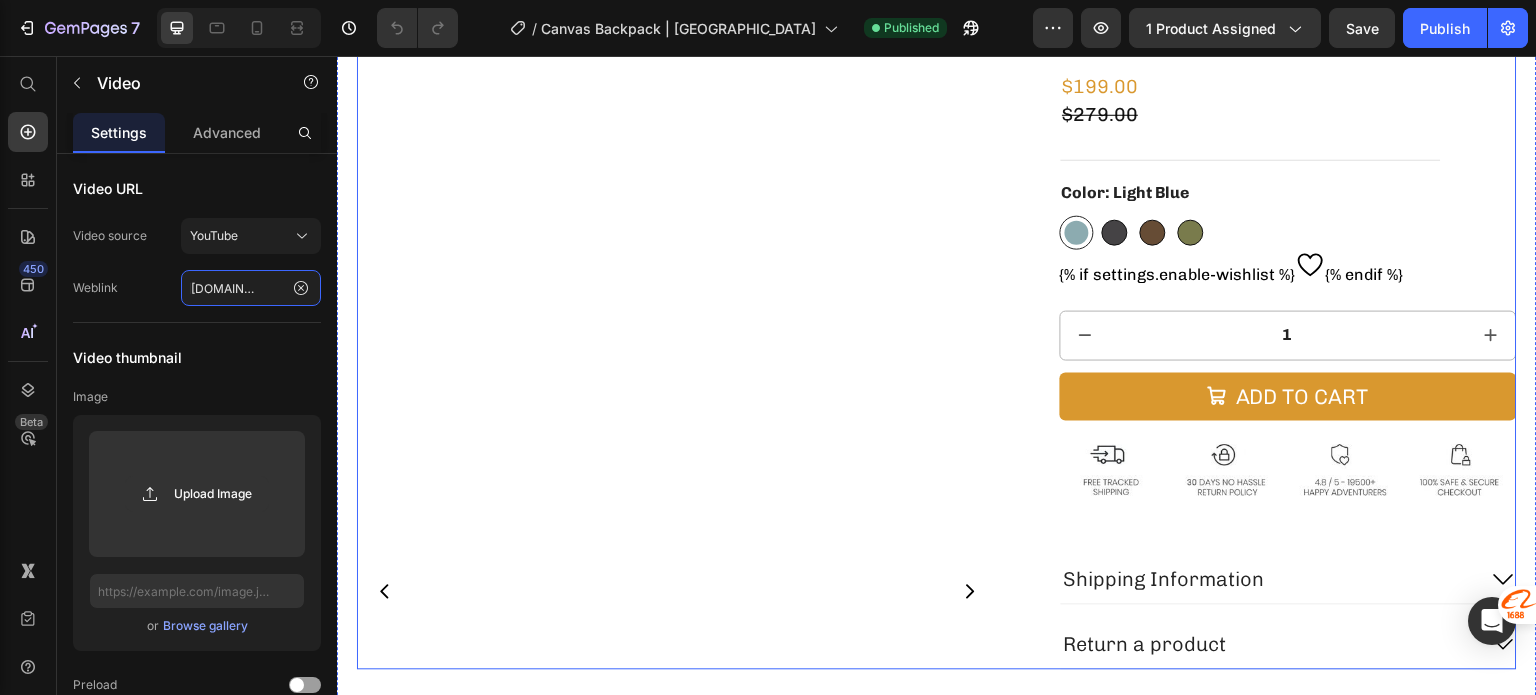 scroll, scrollTop: 100, scrollLeft: 0, axis: vertical 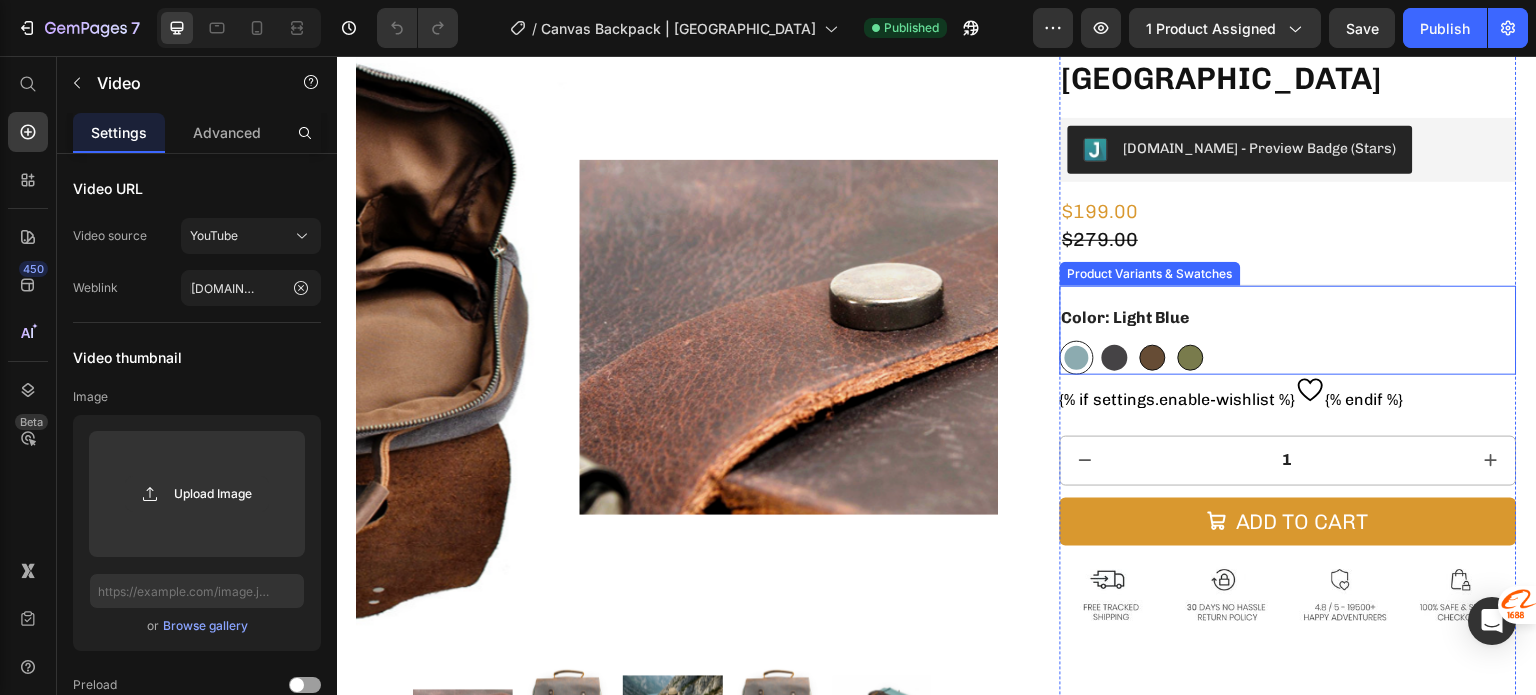 click at bounding box center [1115, 358] 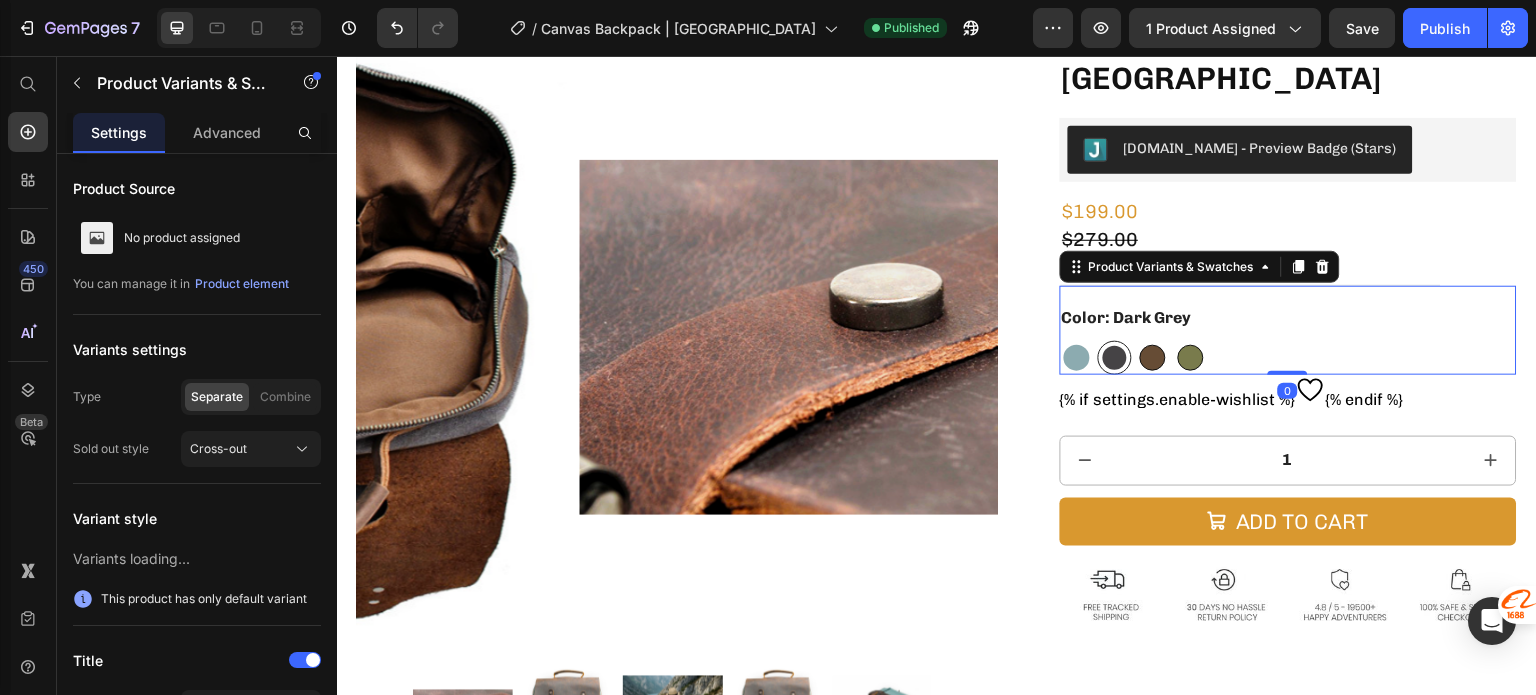 click at bounding box center (1077, 358) 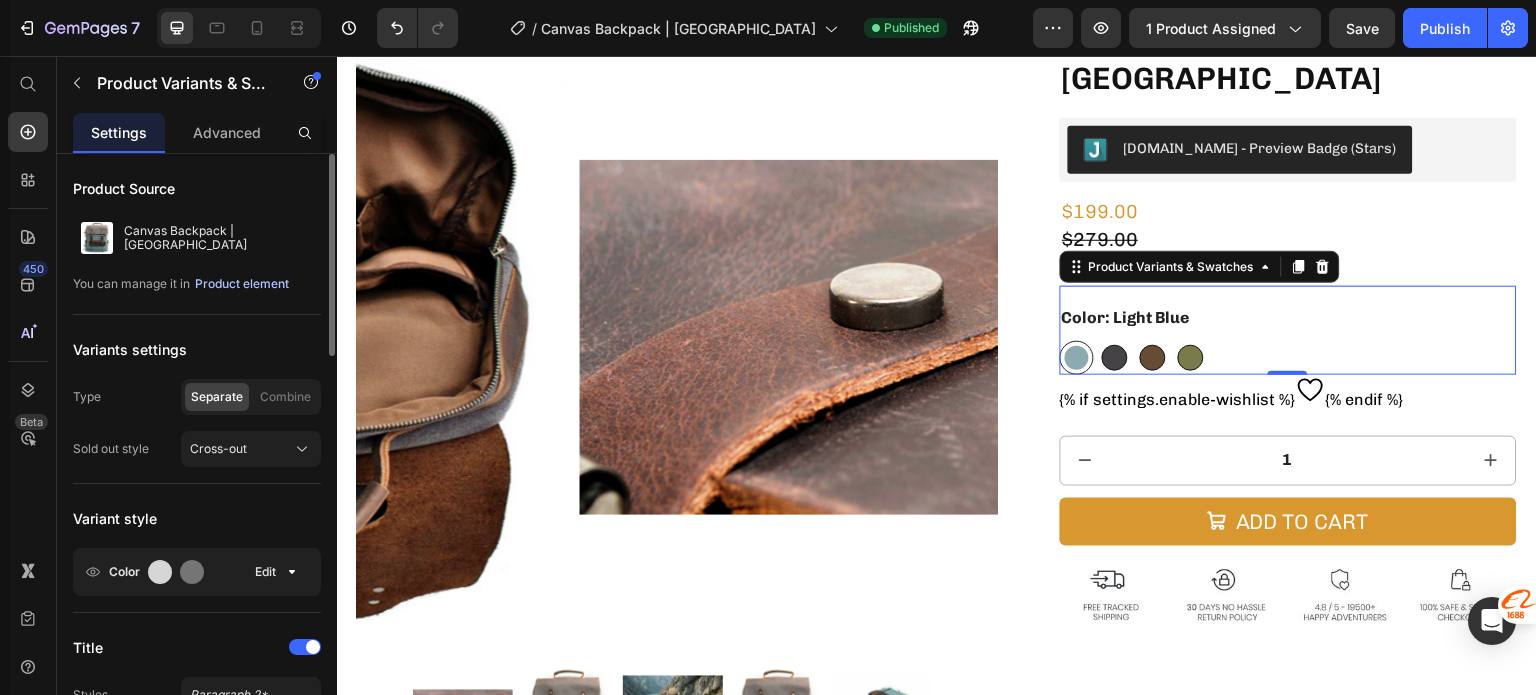 click on "Product element" at bounding box center [242, 284] 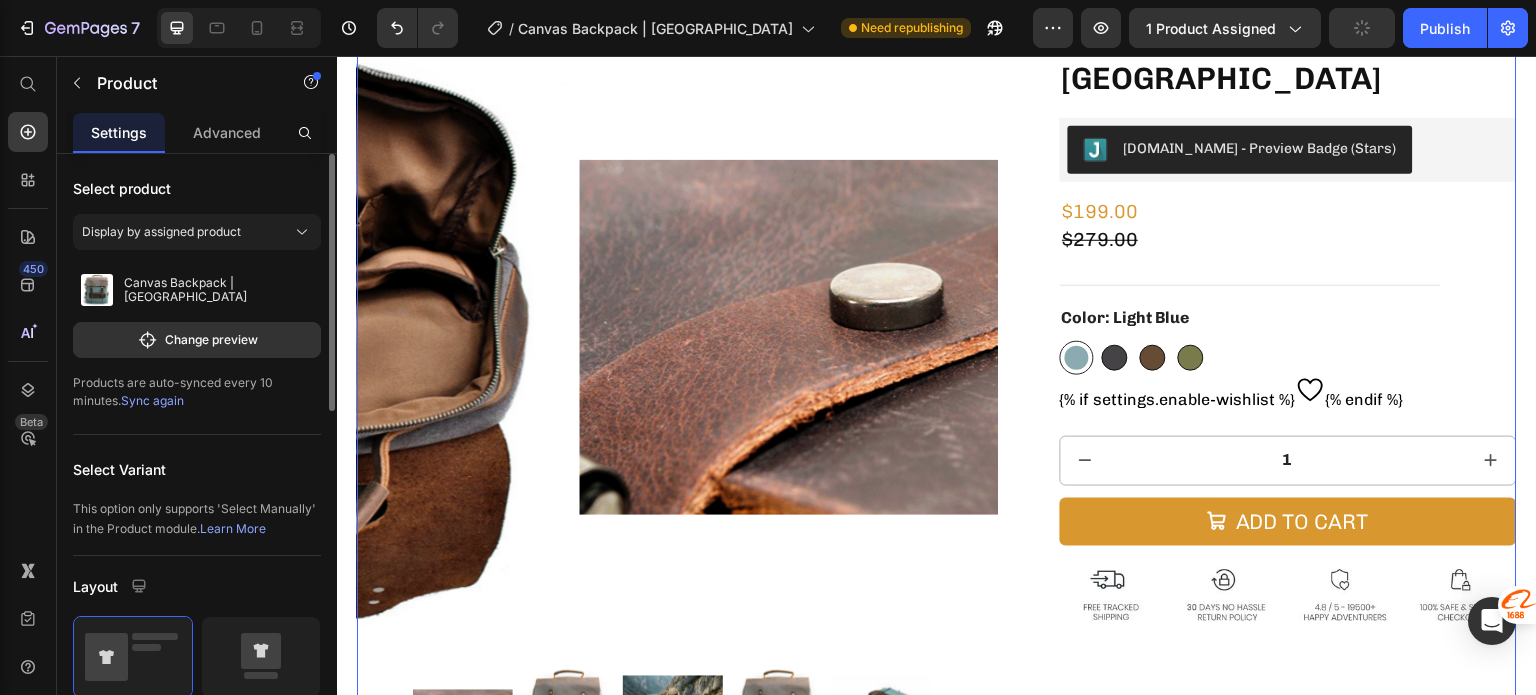 click on "Sync again" at bounding box center (152, 400) 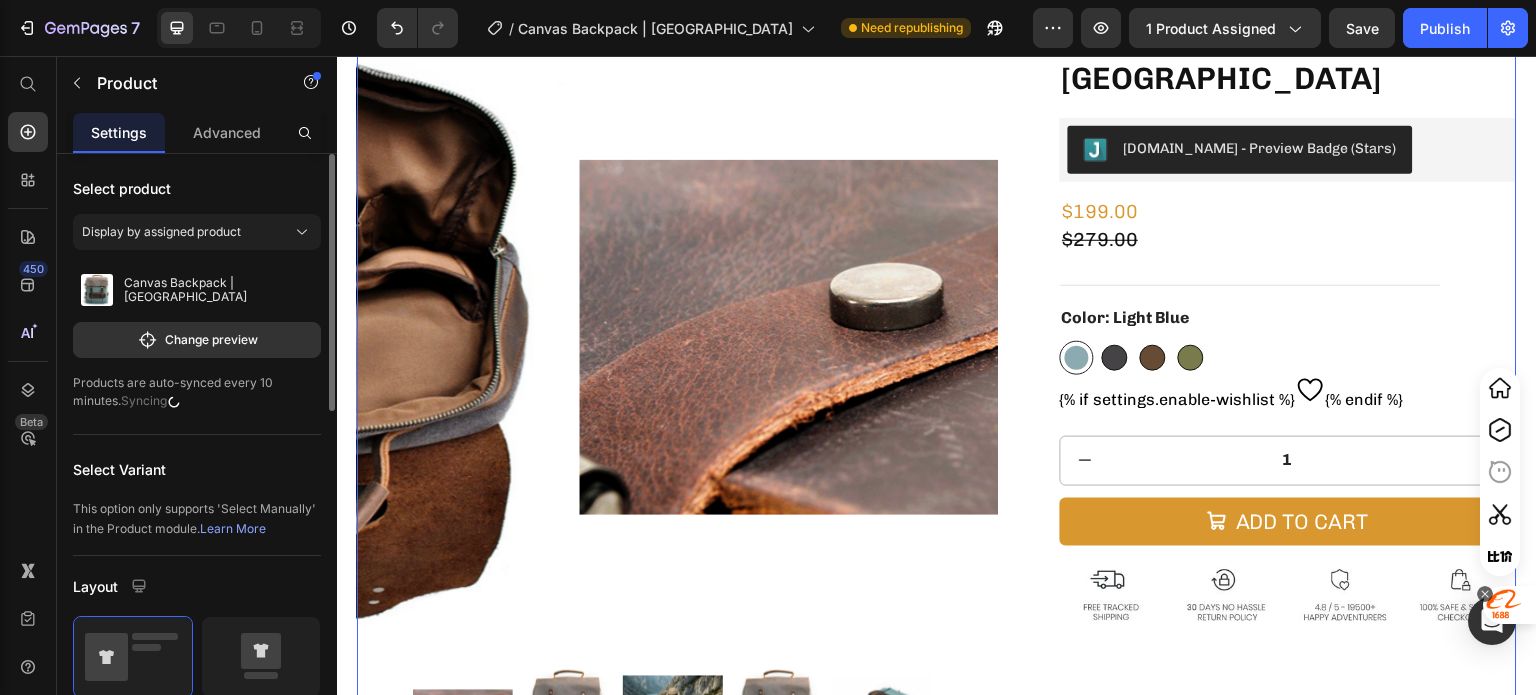 click at bounding box center [1485, 594] 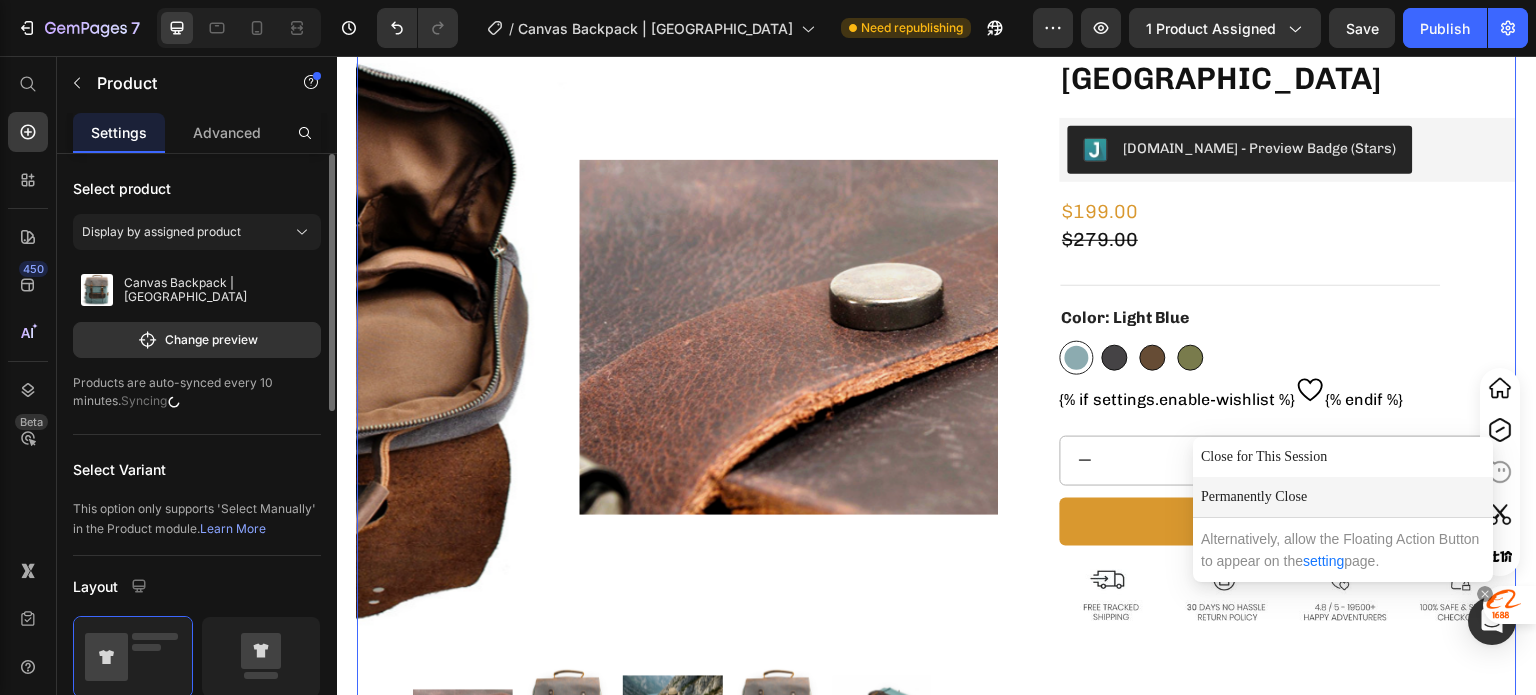 click on "Permanently Close" at bounding box center [1343, 497] 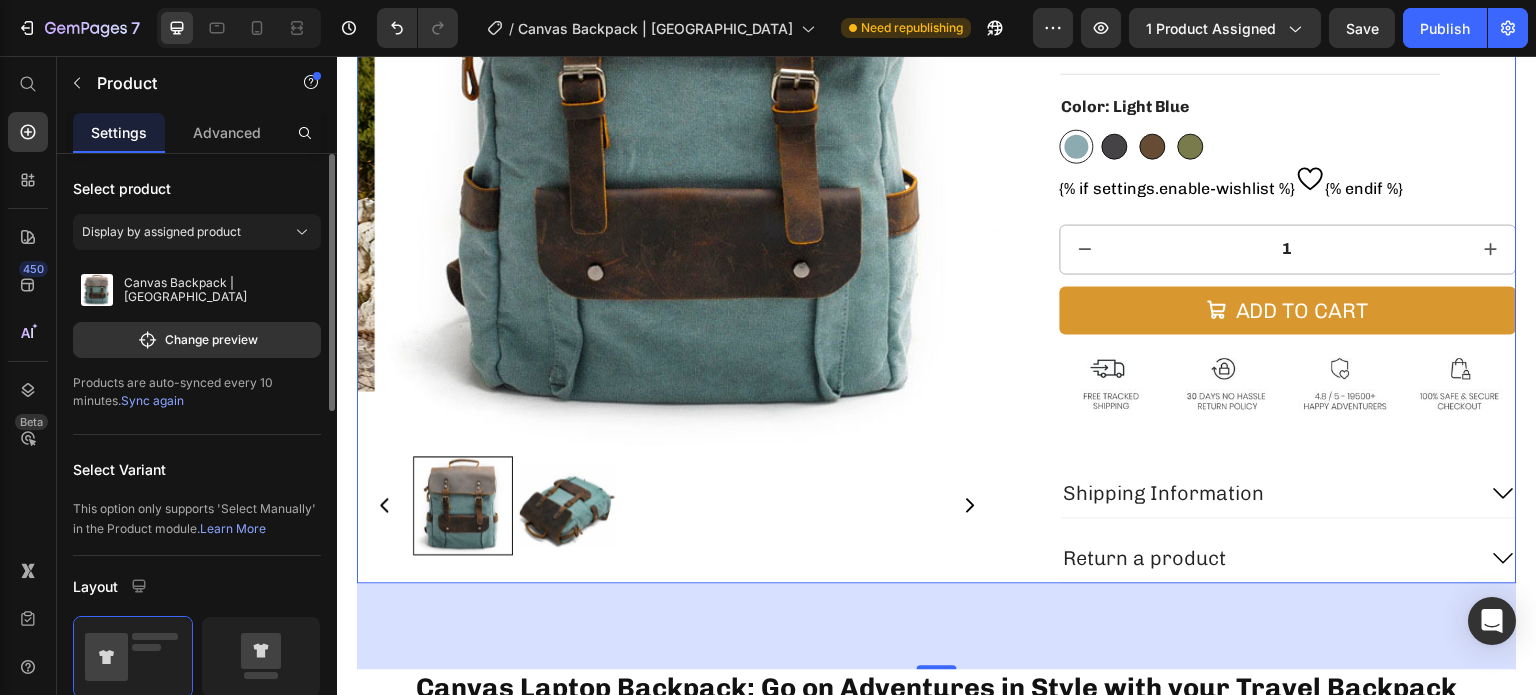 scroll, scrollTop: 300, scrollLeft: 0, axis: vertical 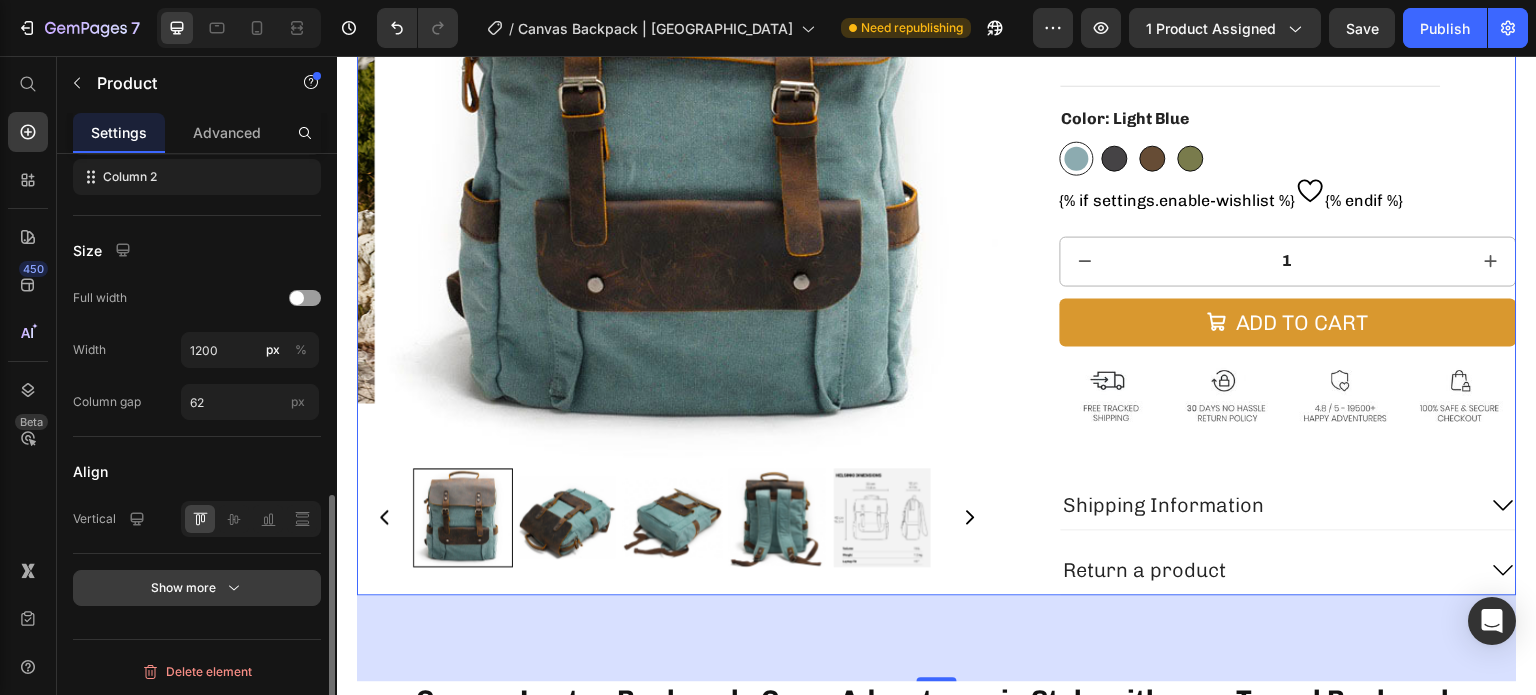 click 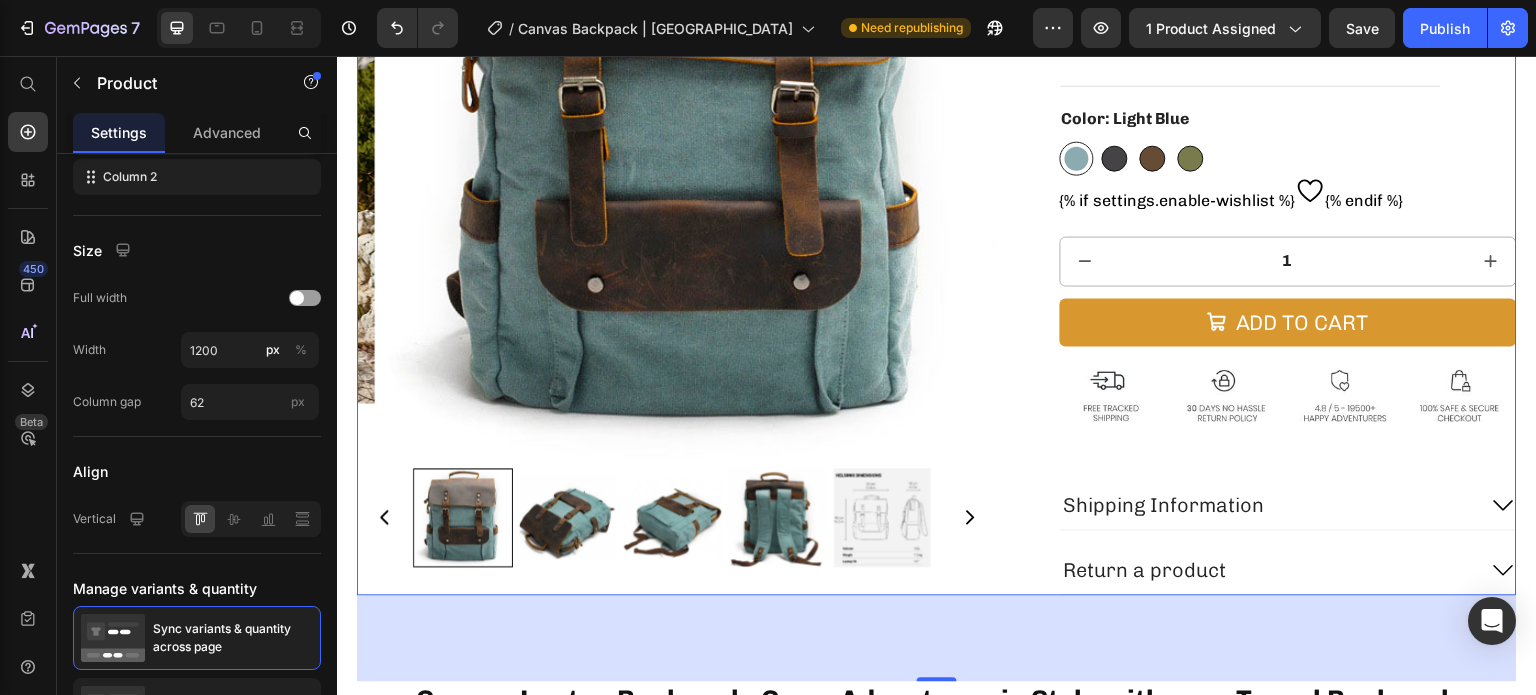 scroll, scrollTop: 974, scrollLeft: 0, axis: vertical 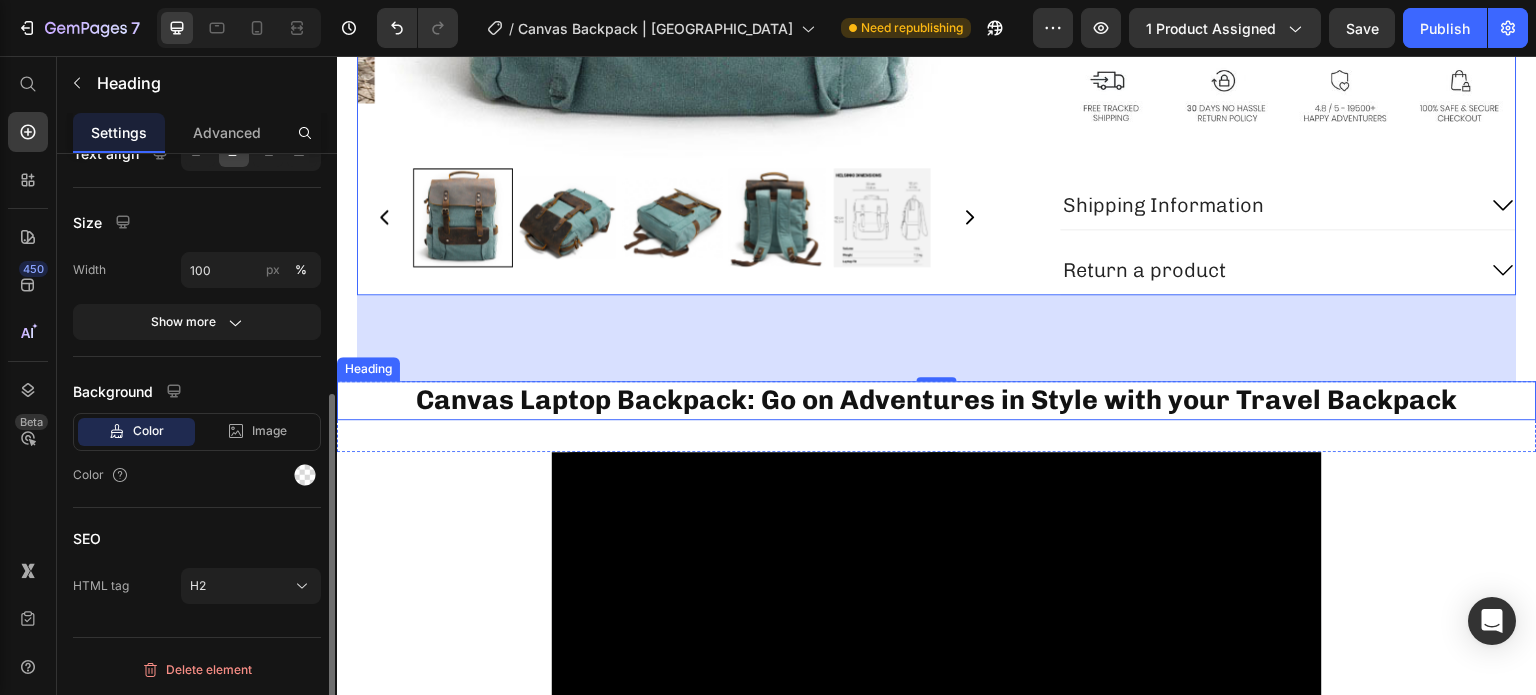 click on "Canvas Laptop Backpack: Go on Adventures in Style with your Travel Backpack" at bounding box center [937, 400] 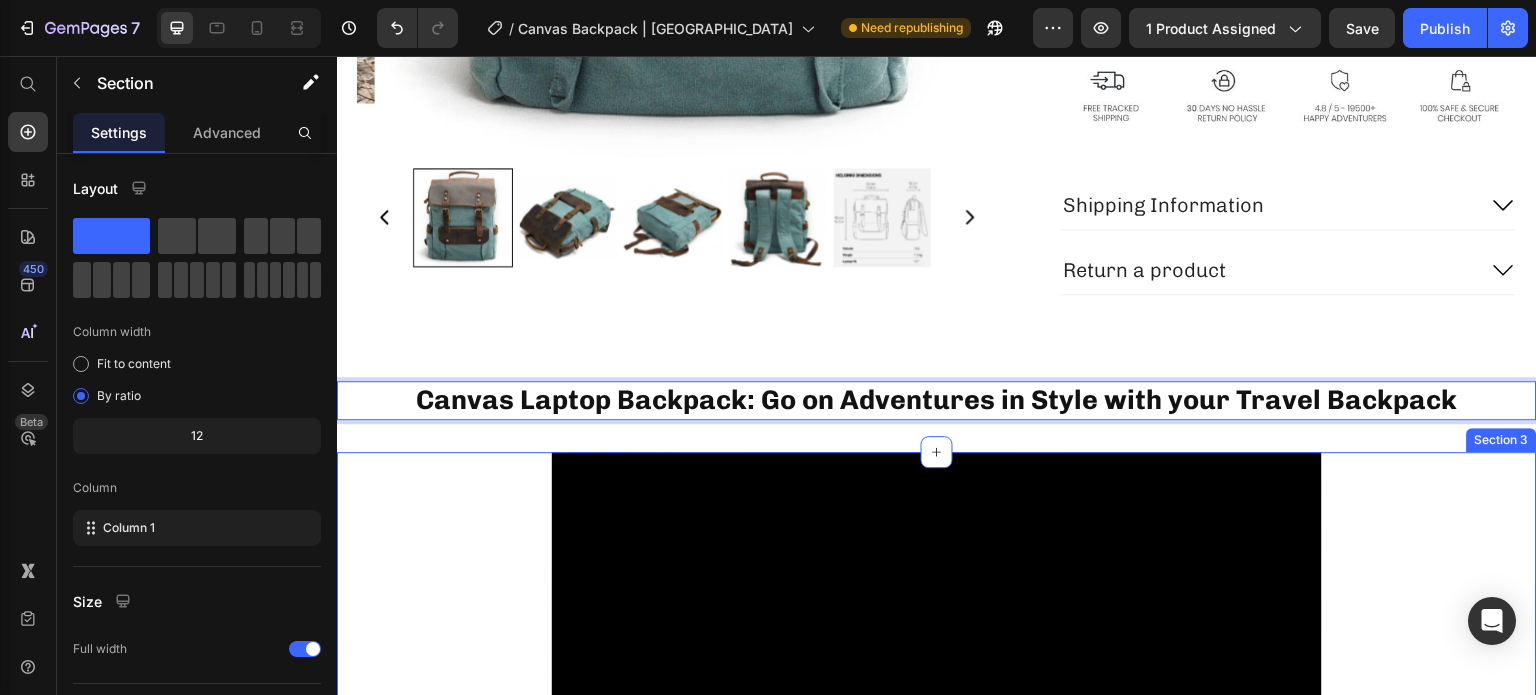 click on "Video Row" at bounding box center (937, 692) 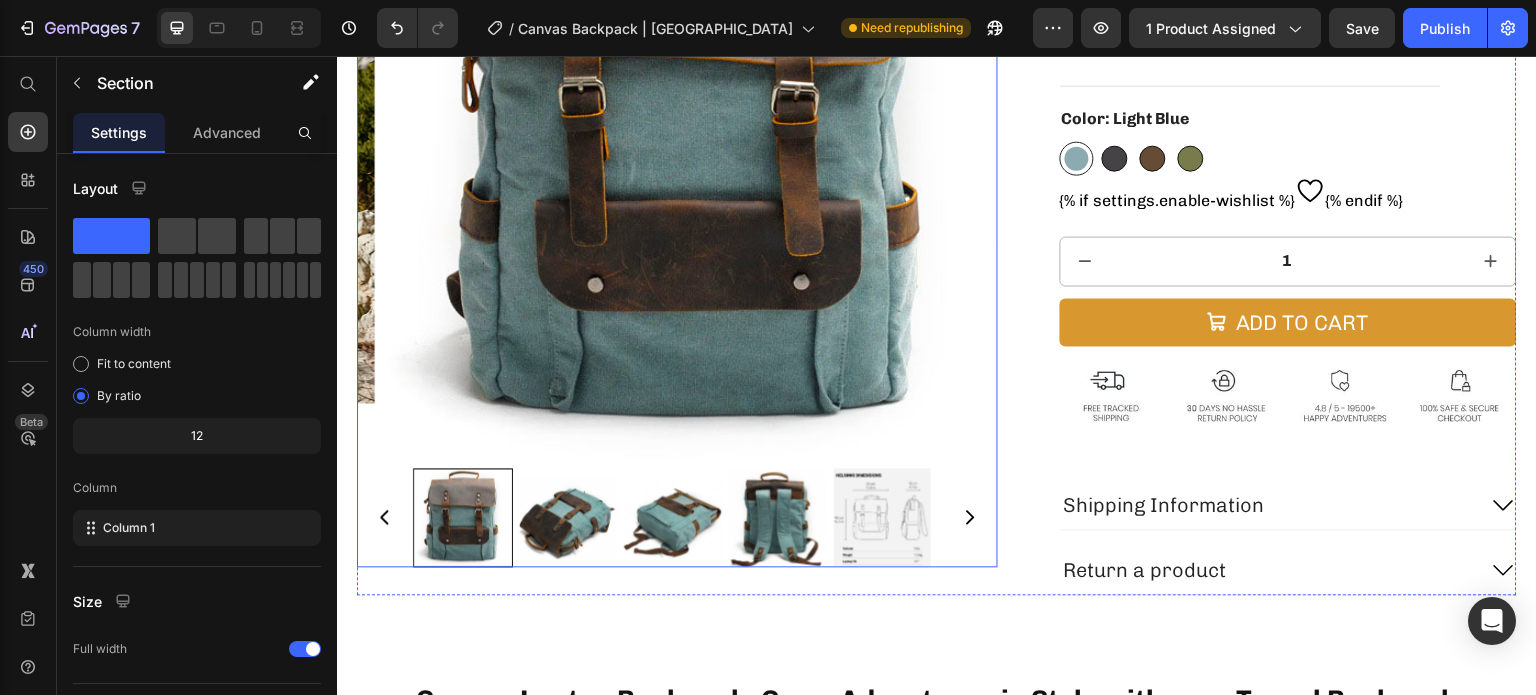 scroll, scrollTop: 400, scrollLeft: 0, axis: vertical 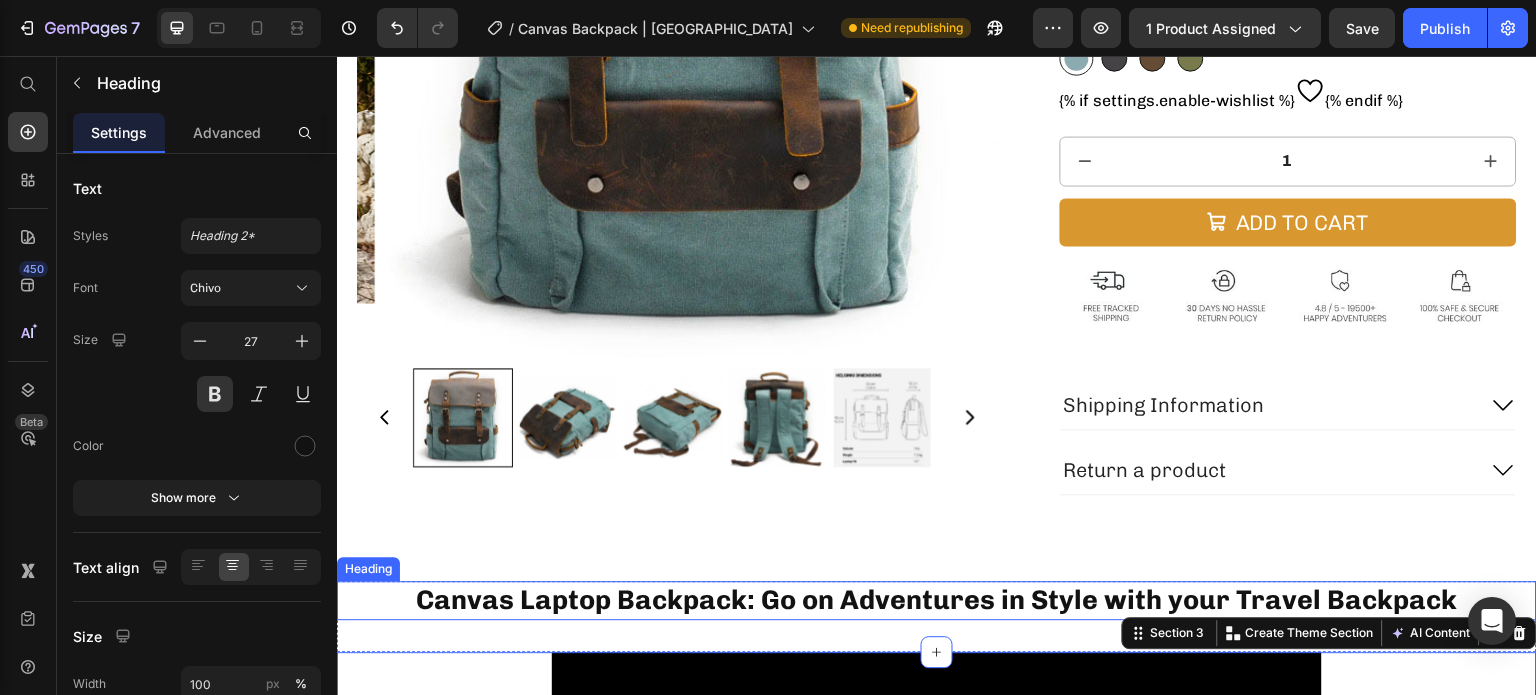 click on "Canvas Laptop Backpack: Go on Adventures in Style with your Travel Backpack" at bounding box center [937, 600] 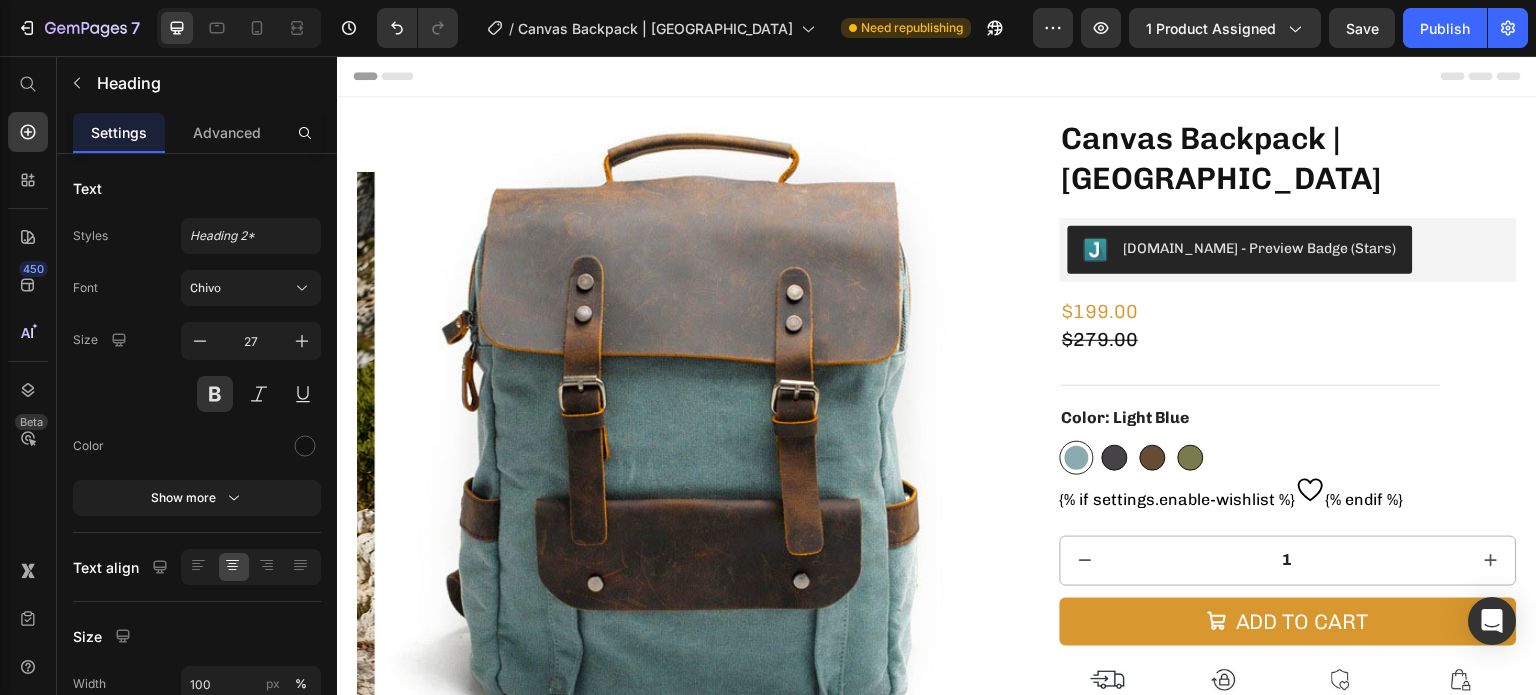 scroll, scrollTop: 100, scrollLeft: 0, axis: vertical 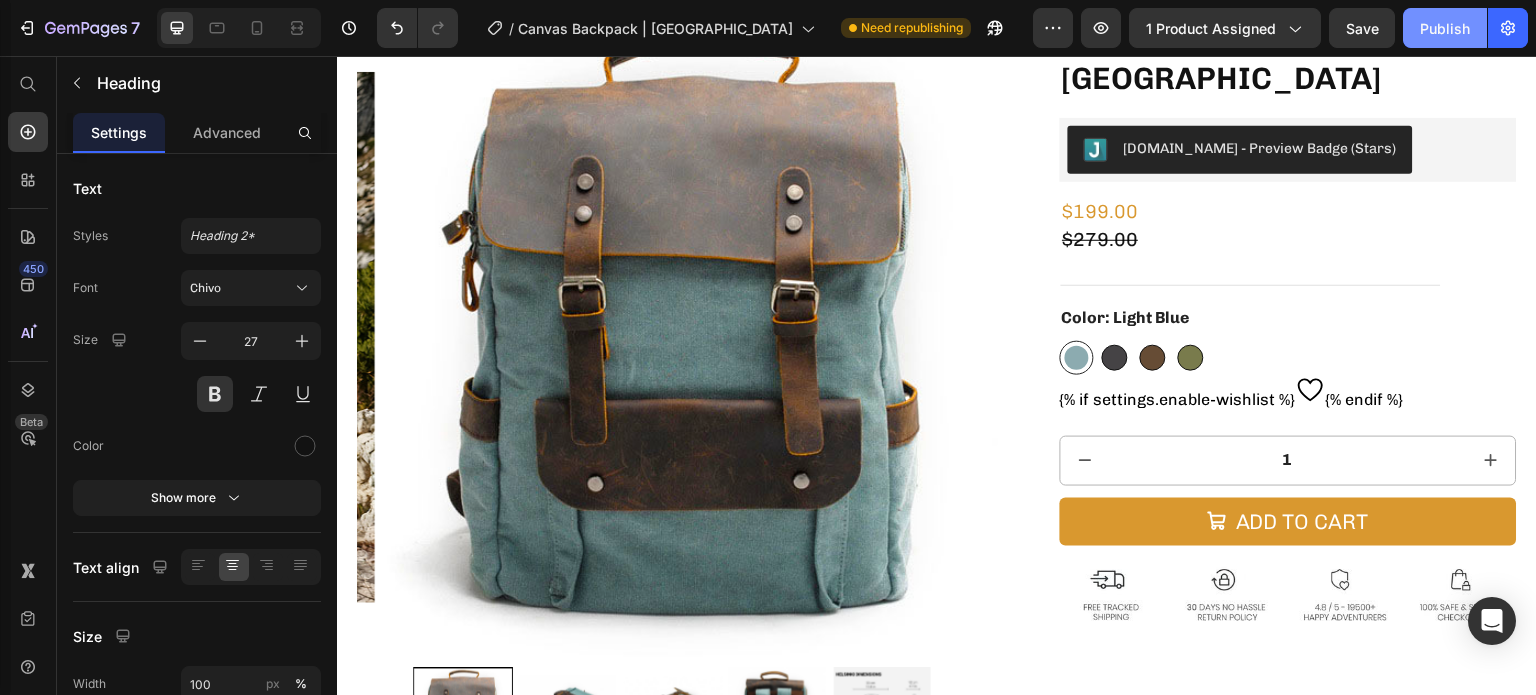 click on "Publish" at bounding box center (1445, 28) 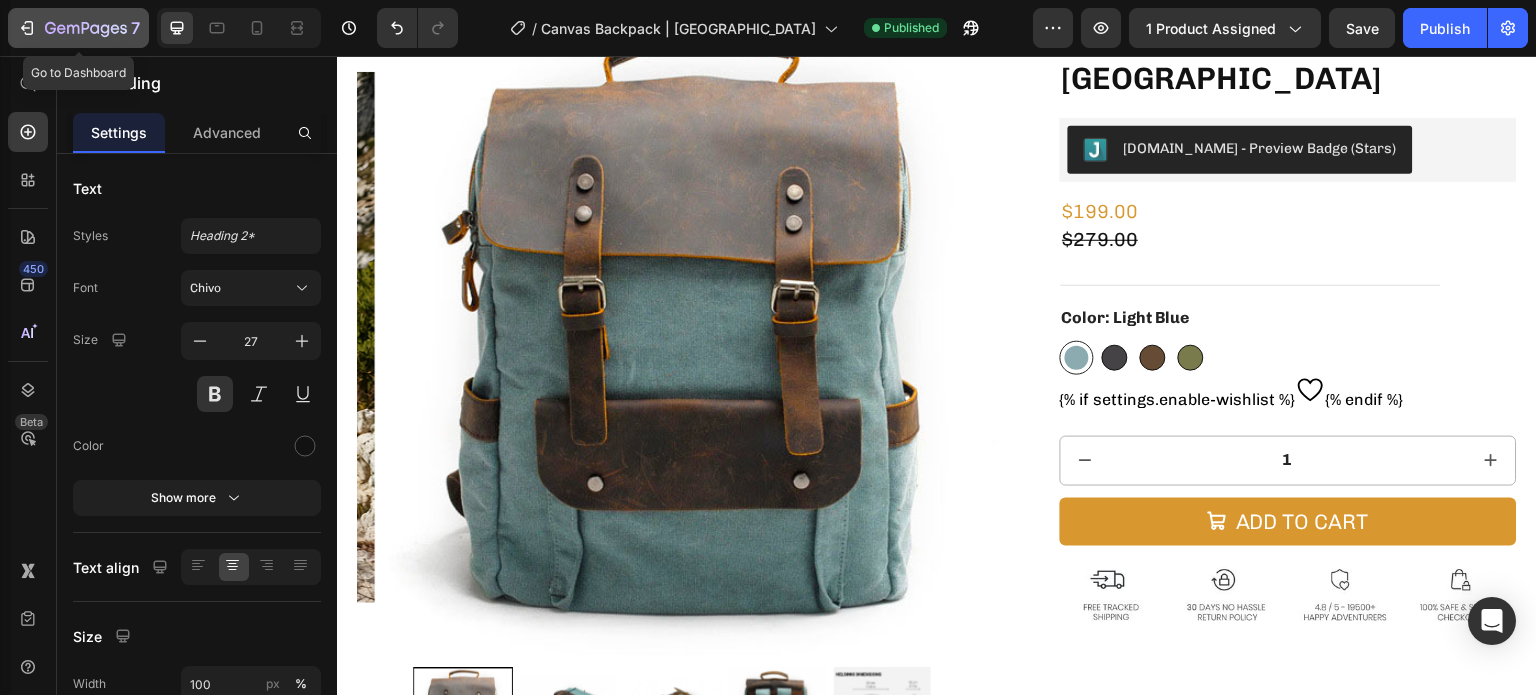 click on "7" at bounding box center [78, 28] 